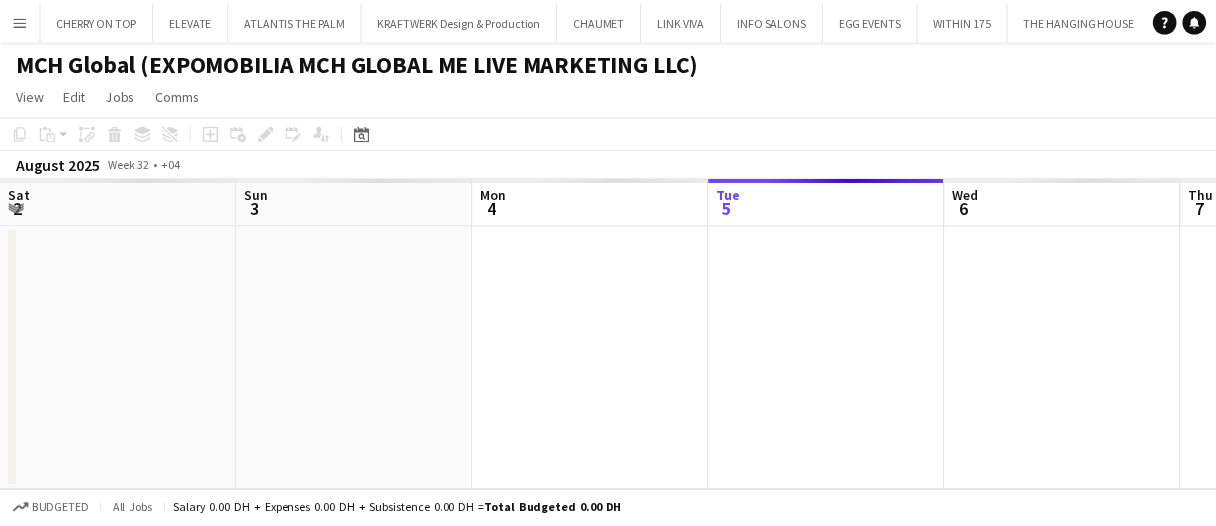 scroll, scrollTop: 0, scrollLeft: 0, axis: both 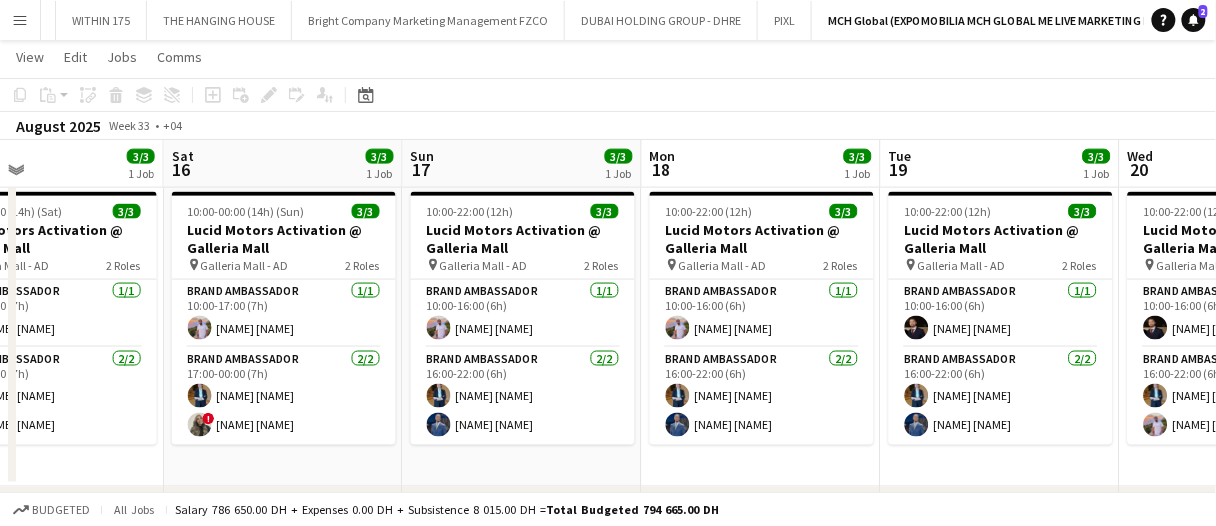 drag, startPoint x: 607, startPoint y: 485, endPoint x: 631, endPoint y: 477, distance: 25.298222 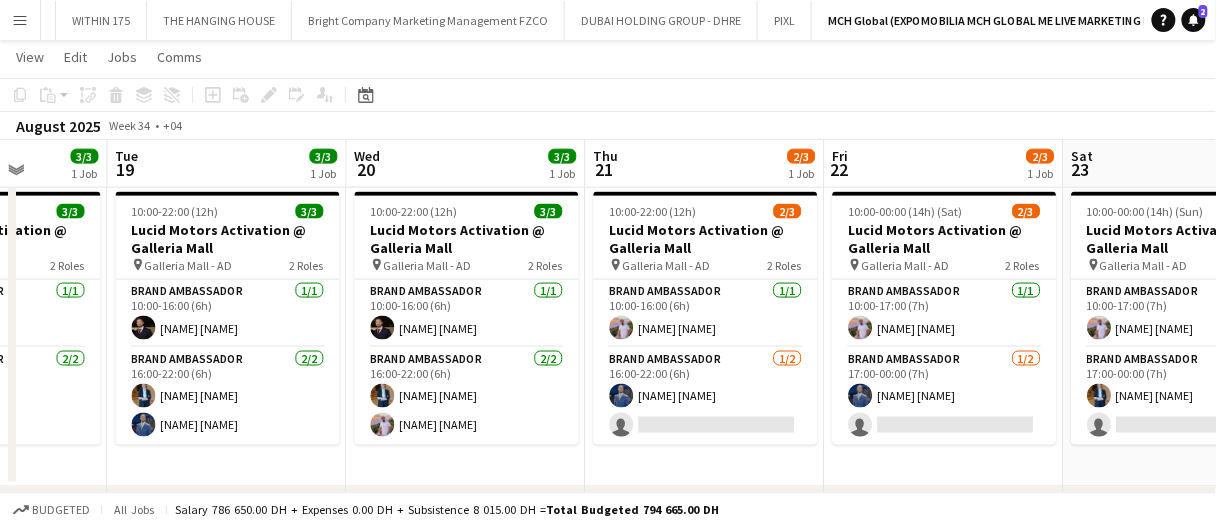 scroll, scrollTop: 0, scrollLeft: 832, axis: horizontal 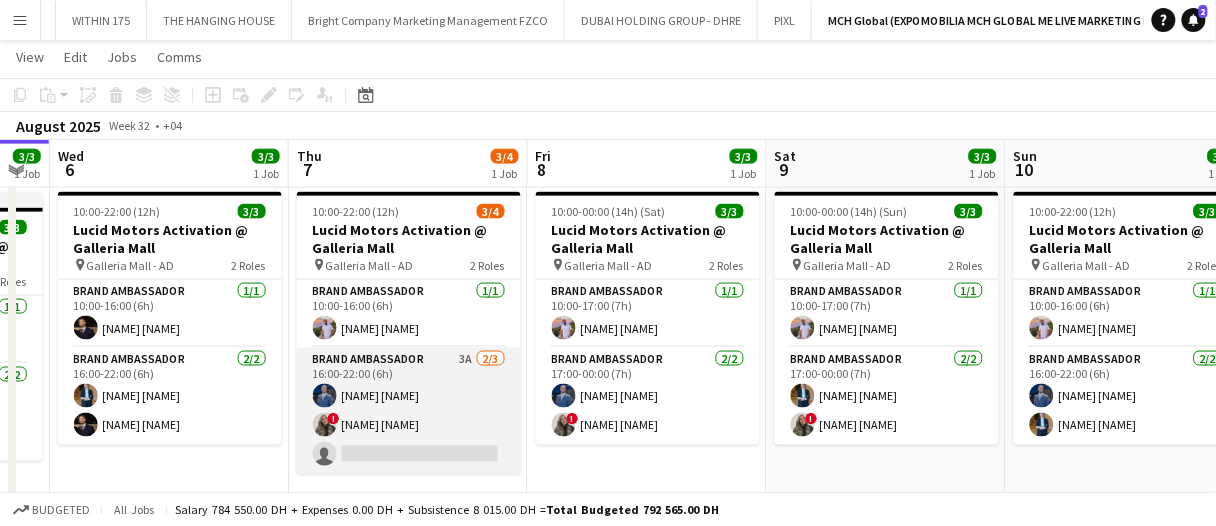 click on "Brand Ambassador    3A   2/3   16:00-22:00 (6h)
Mohammed Adel Aljbour ! Shima Abdelsalam
single-neutral-actions" at bounding box center [409, 411] 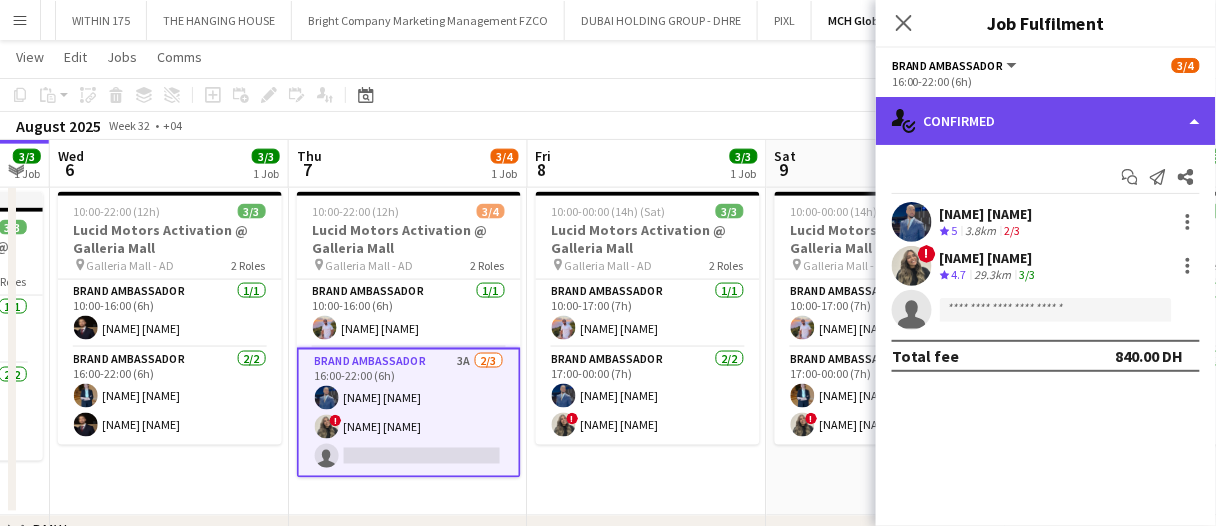 click on "single-neutral-actions-check-2
Confirmed" 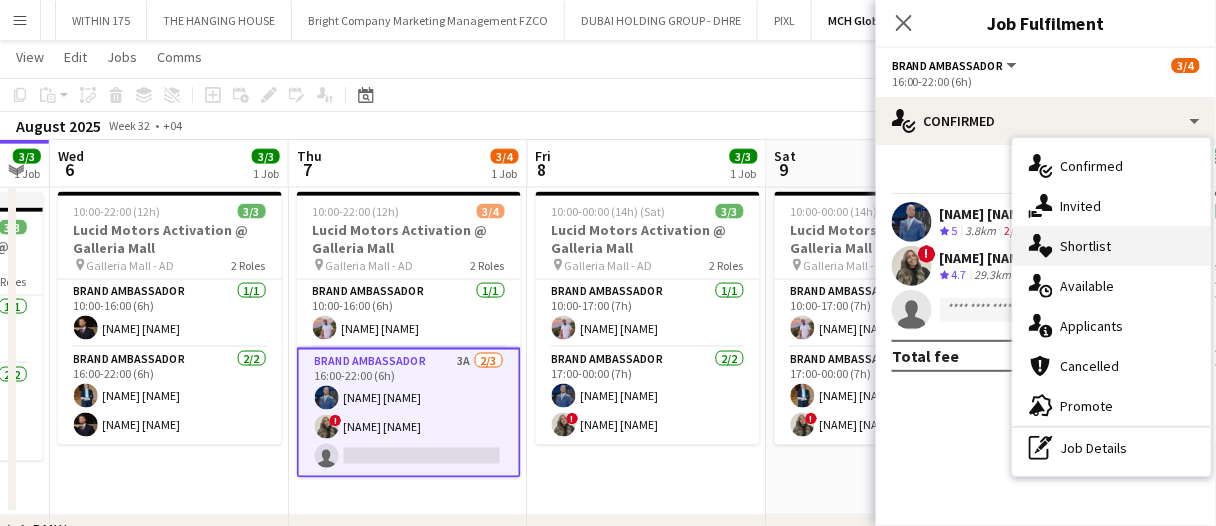click on "single-neutral-actions-heart
Shortlist" at bounding box center [1112, 246] 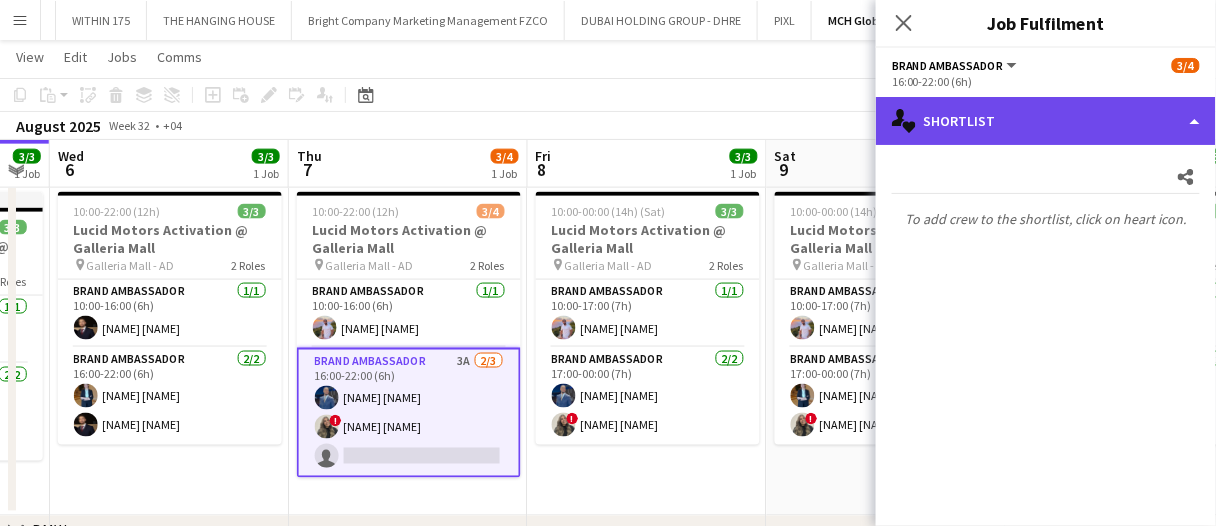 click on "single-neutral-actions-heart
Shortlist" 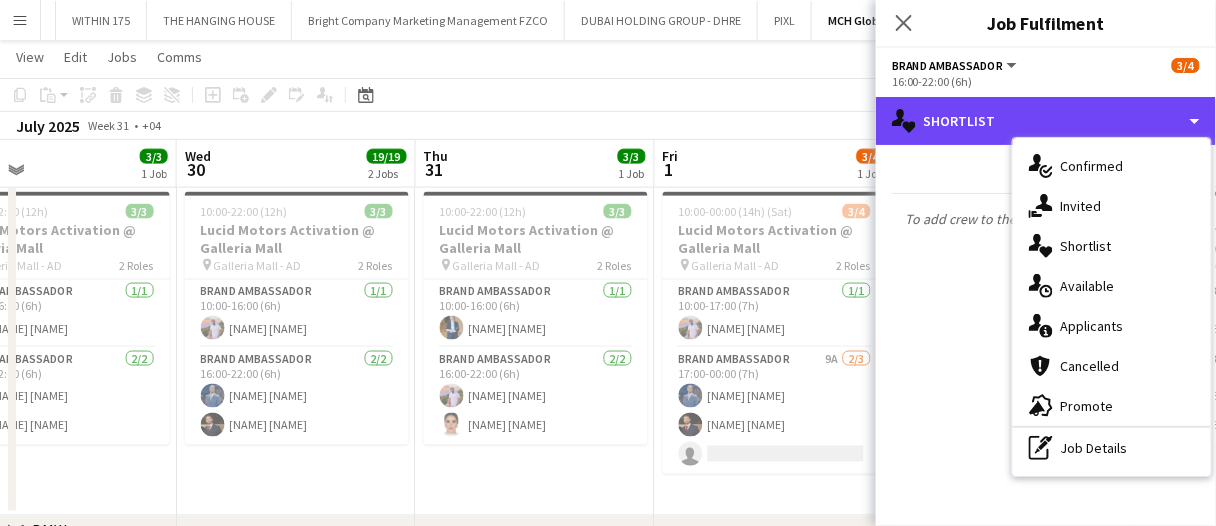 scroll, scrollTop: 0, scrollLeft: 815, axis: horizontal 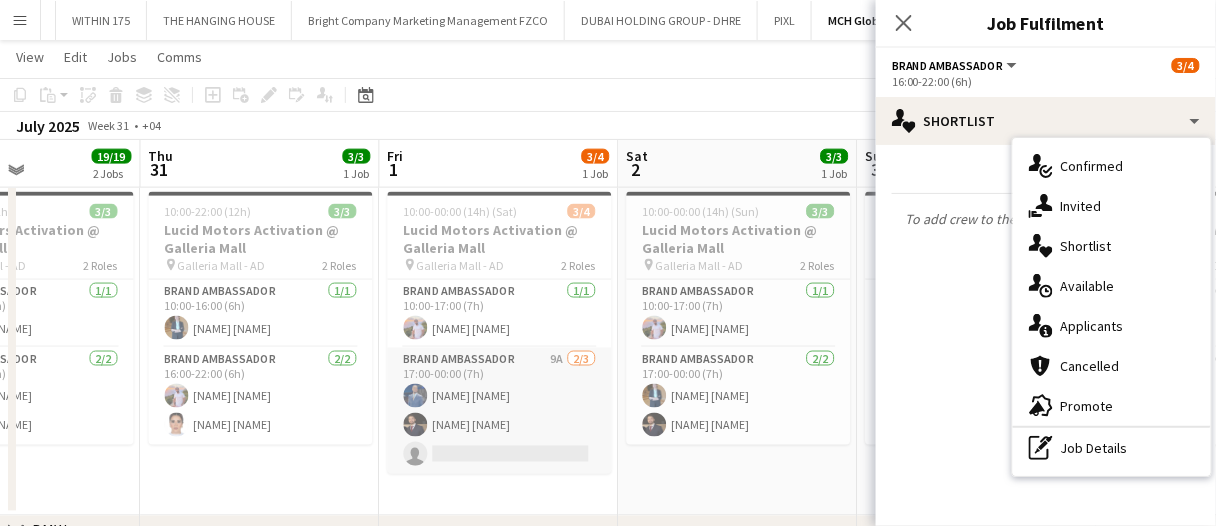 click on "Brand Ambassador    9A   2/3   17:00-00:00 (7h)
Mohammed Adel Aljbour Osama Nour
single-neutral-actions" at bounding box center (500, 411) 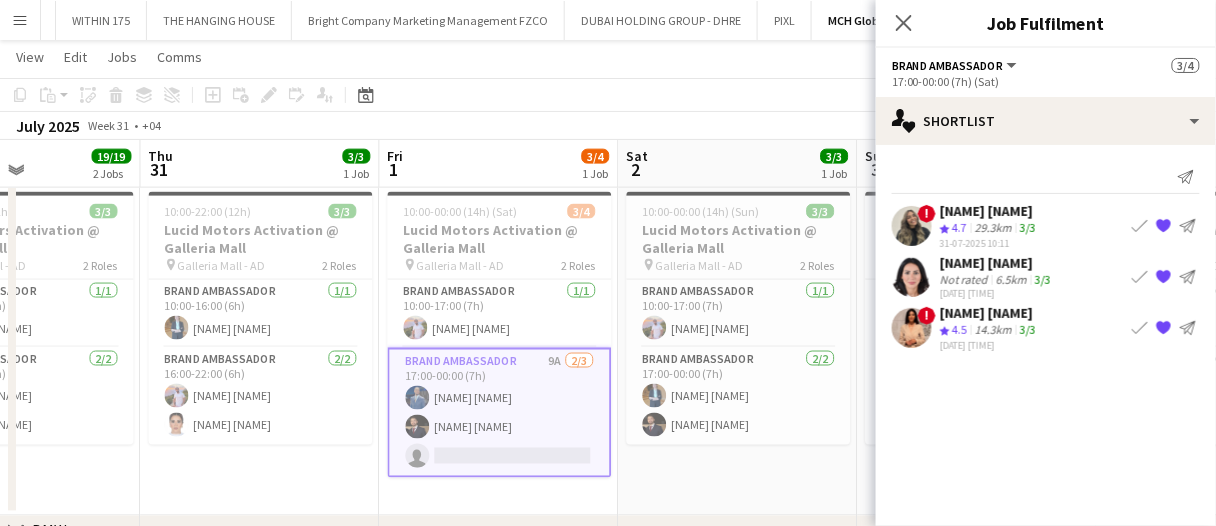click on "Not rated" at bounding box center [966, 279] 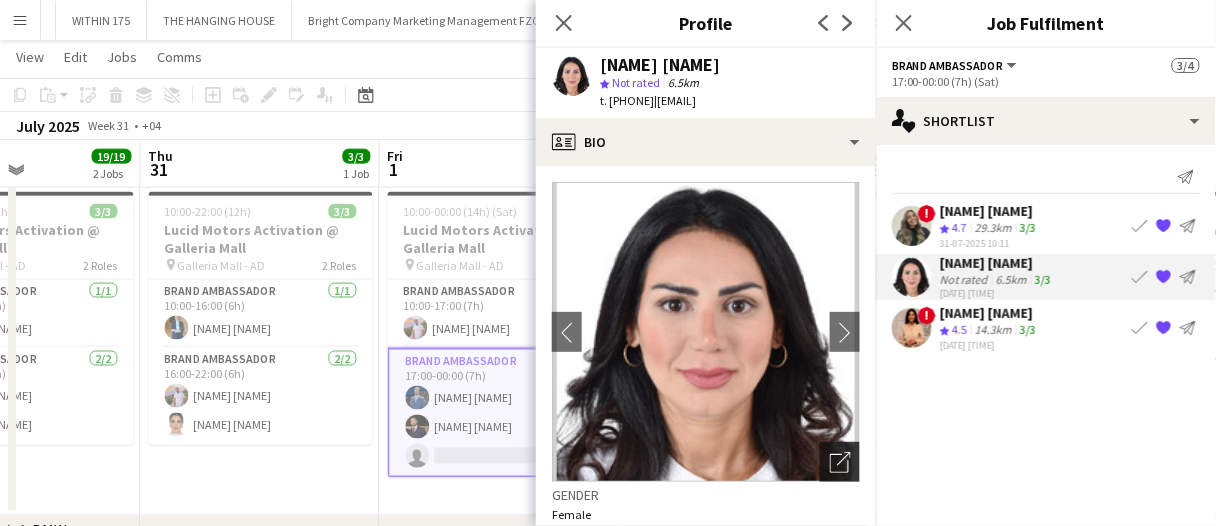 click on "Open photos pop-in" 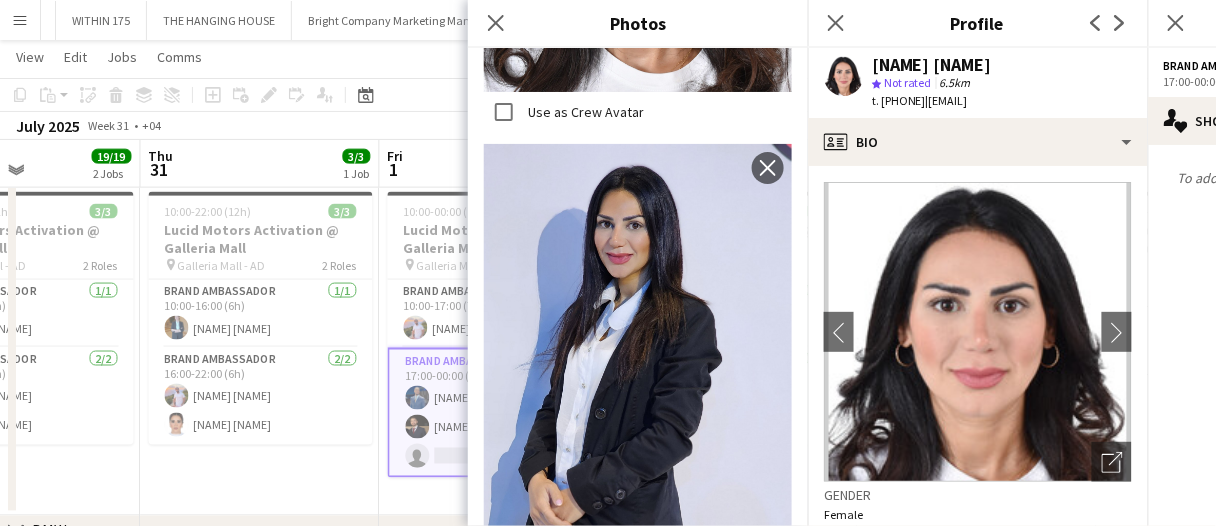 scroll, scrollTop: 4903, scrollLeft: 0, axis: vertical 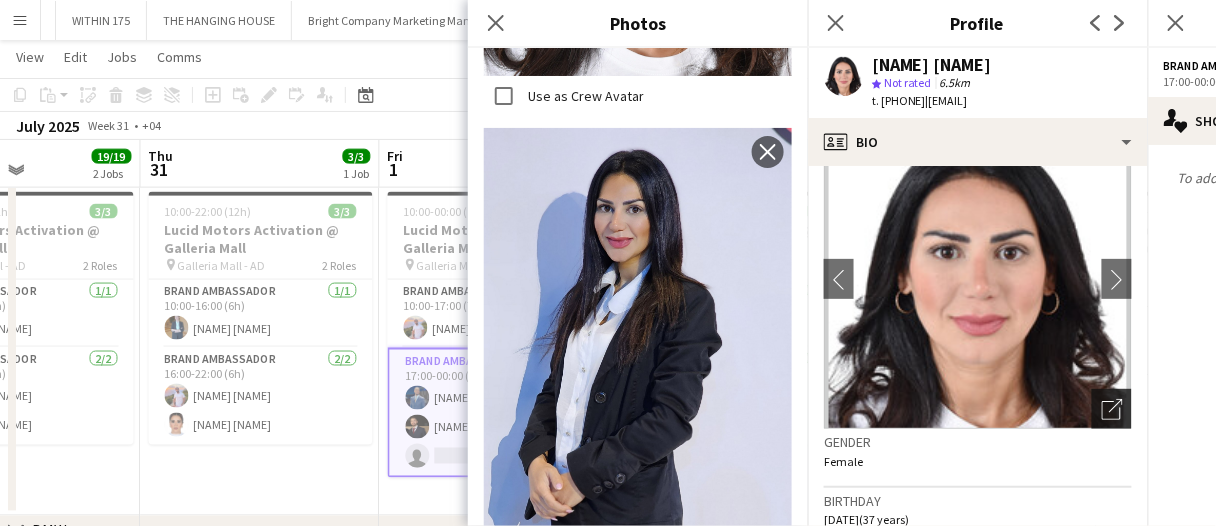 click on "Open photos pop-in" 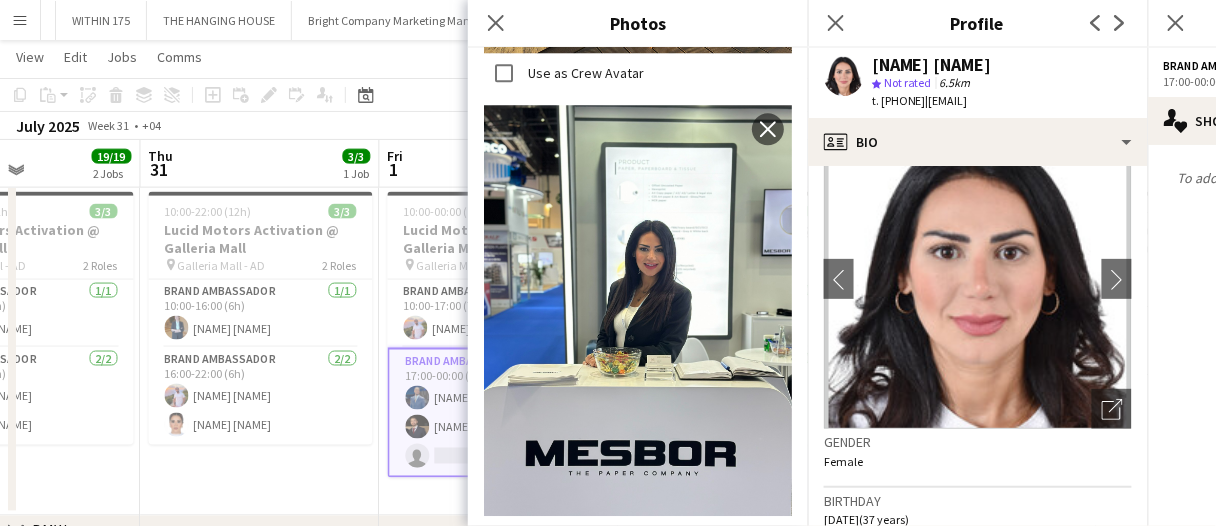 scroll, scrollTop: 1319, scrollLeft: 0, axis: vertical 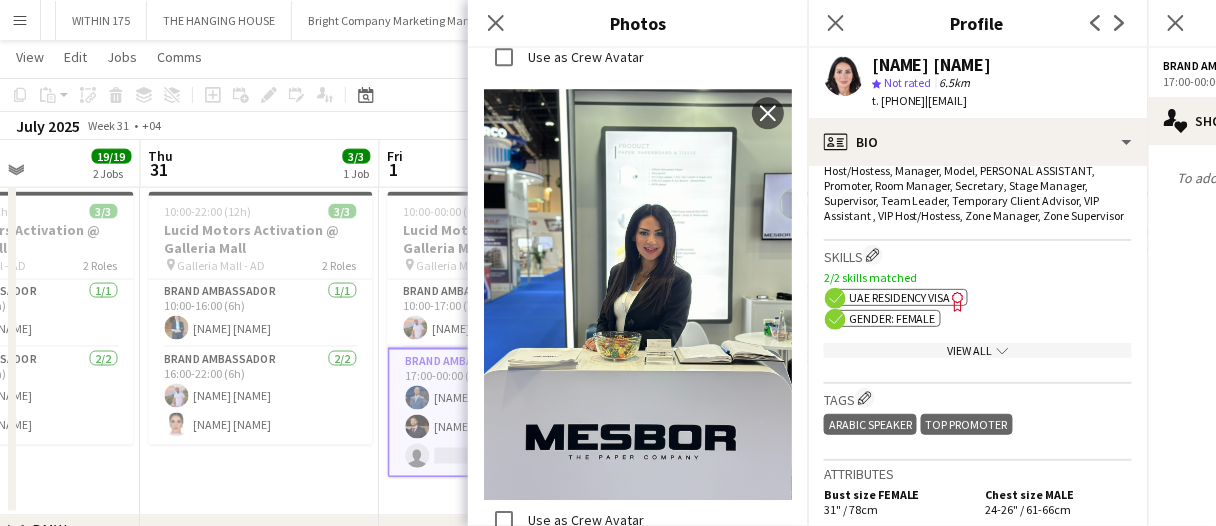 click on "chevron-down" 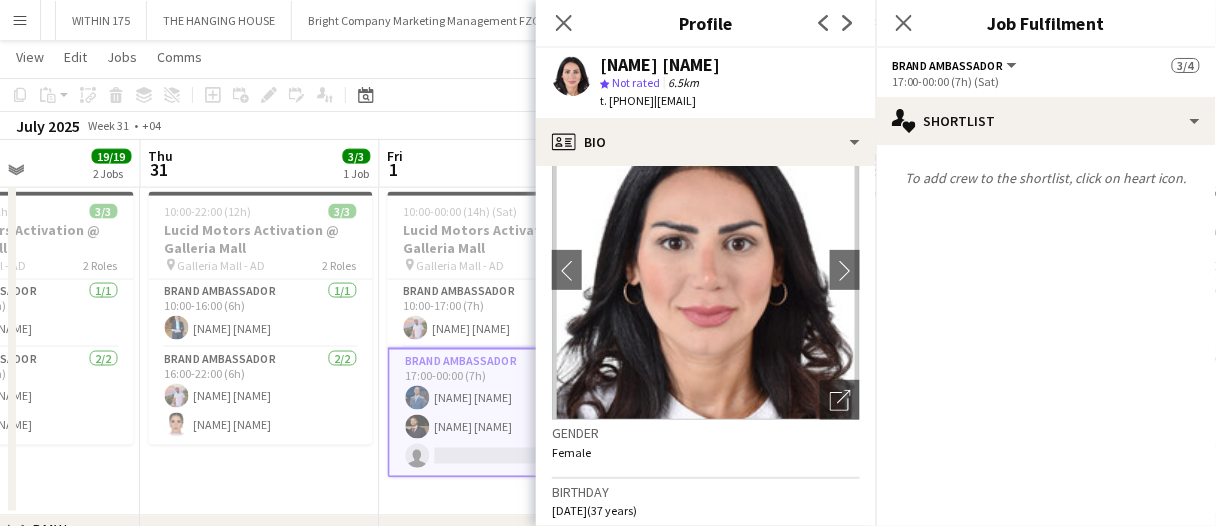scroll, scrollTop: 60, scrollLeft: 0, axis: vertical 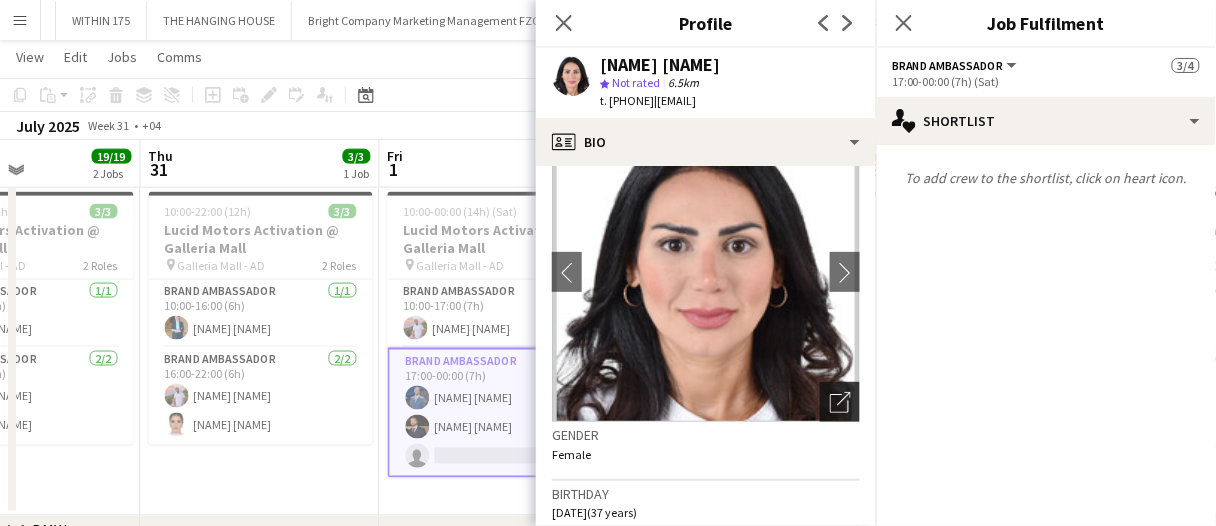 click on "Open photos pop-in" 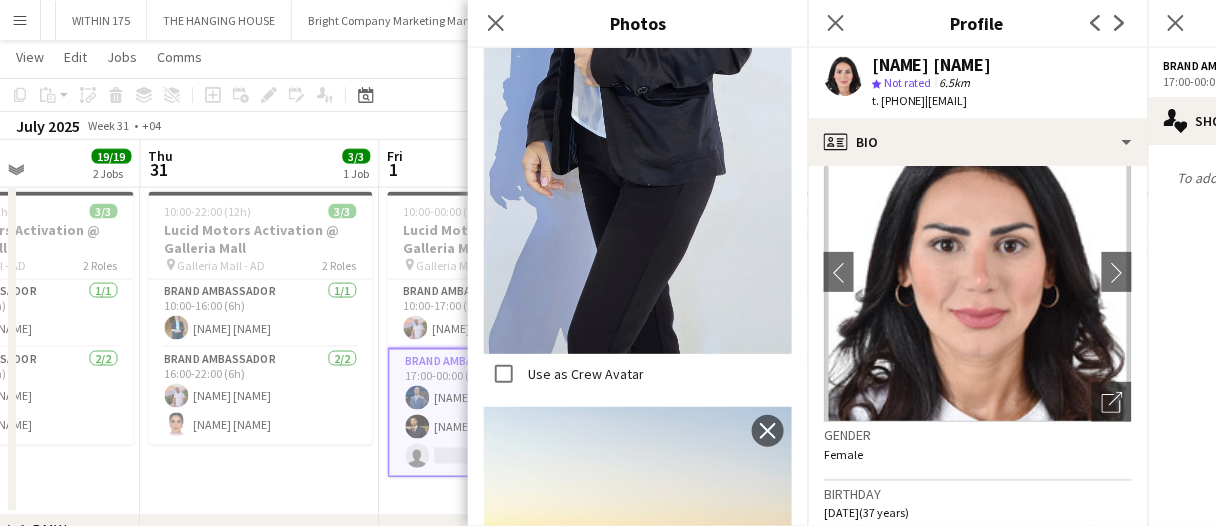 scroll, scrollTop: 6104, scrollLeft: 0, axis: vertical 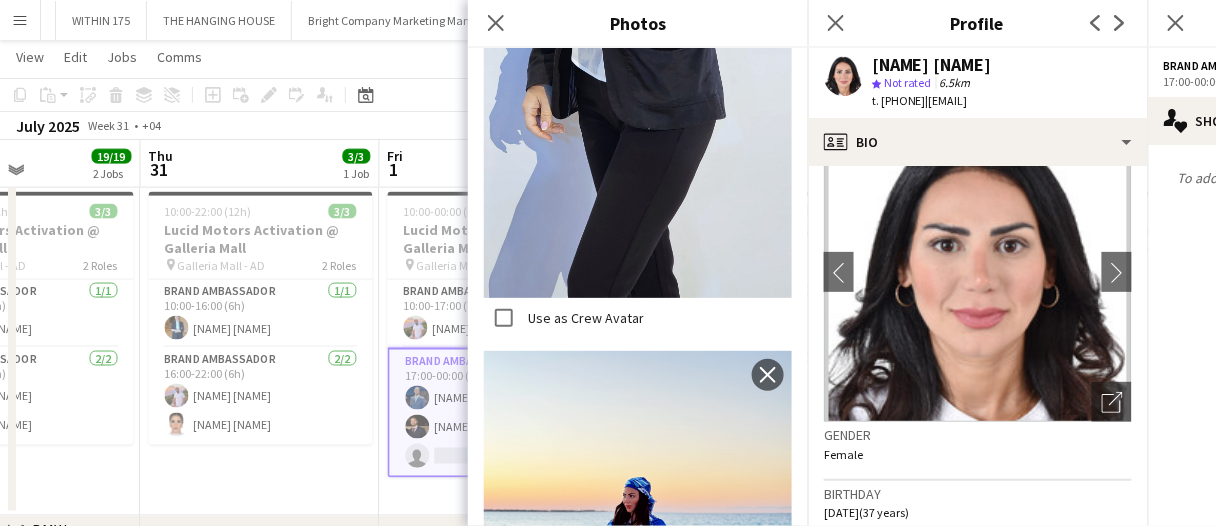 click on "Close pop-in" 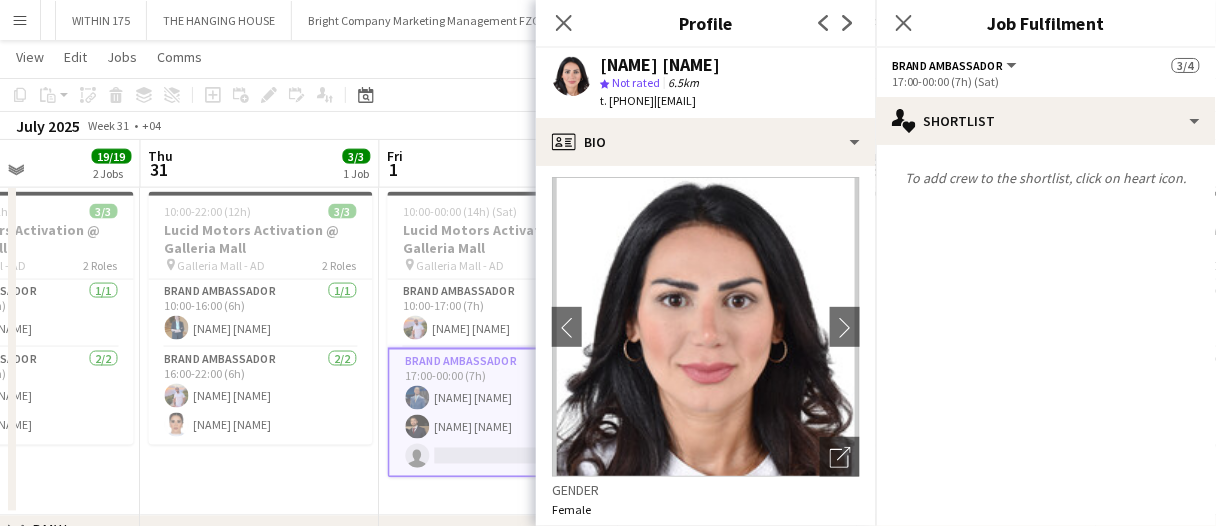 scroll, scrollTop: 0, scrollLeft: 0, axis: both 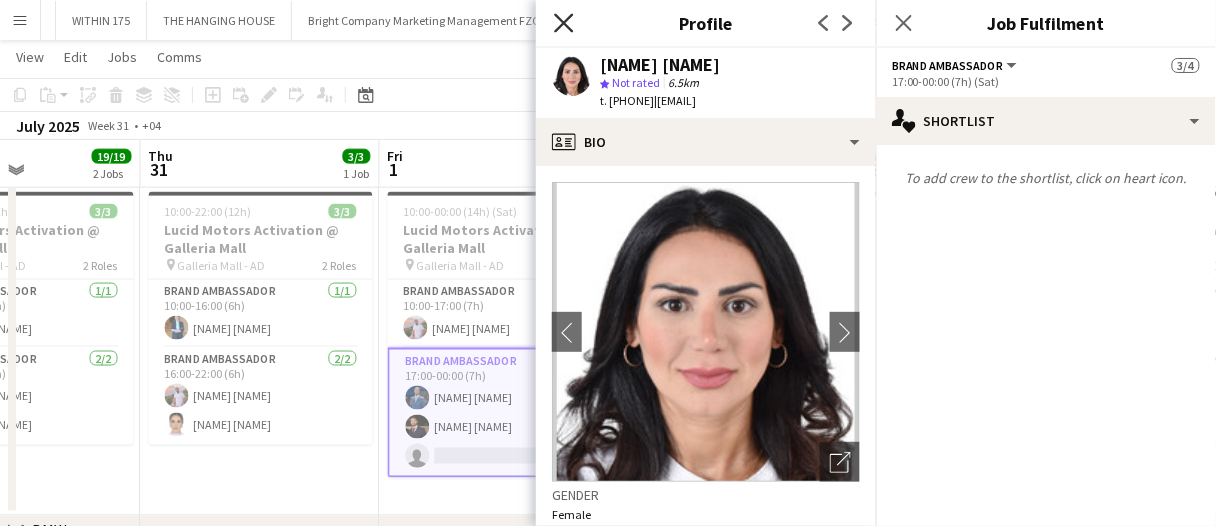 click 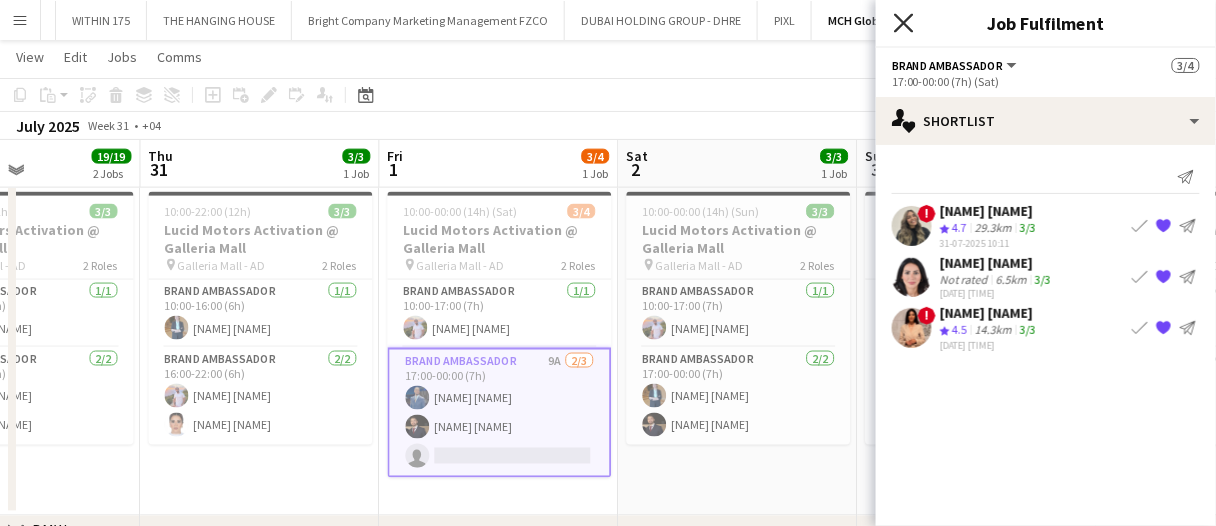 click 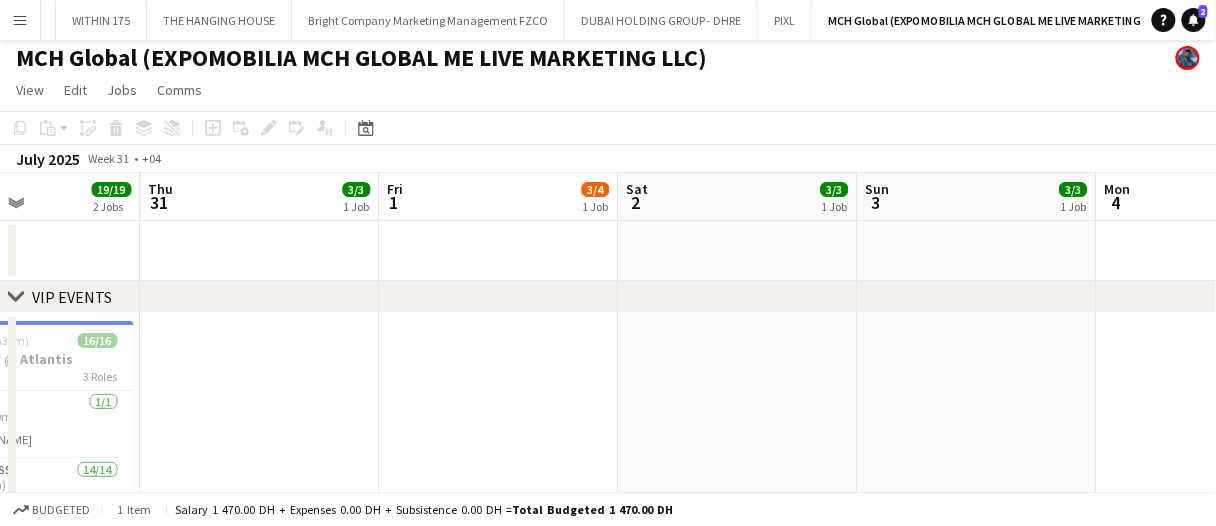 scroll, scrollTop: 0, scrollLeft: 0, axis: both 